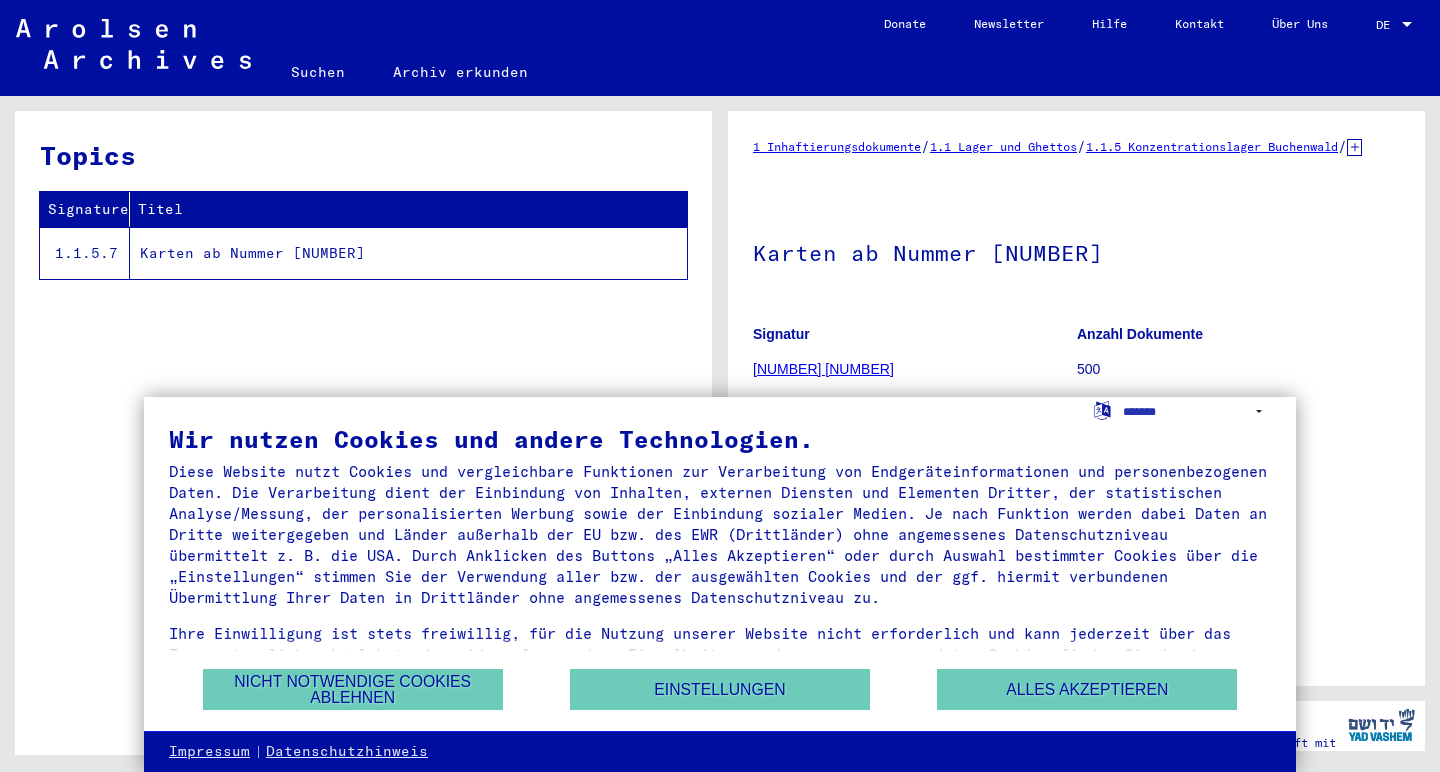 scroll, scrollTop: 0, scrollLeft: 0, axis: both 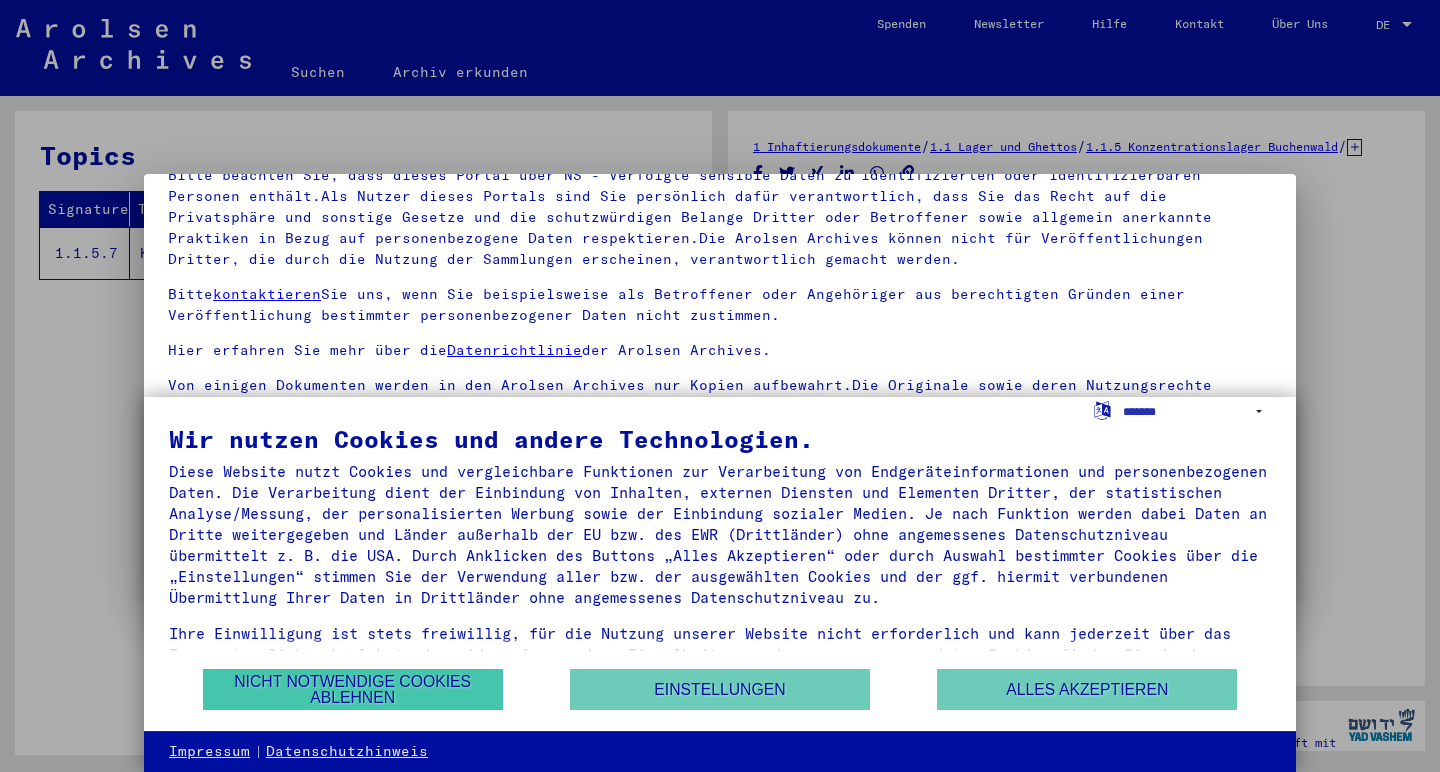 click on "Nicht notwendige Cookies ablehnen" at bounding box center [353, 689] 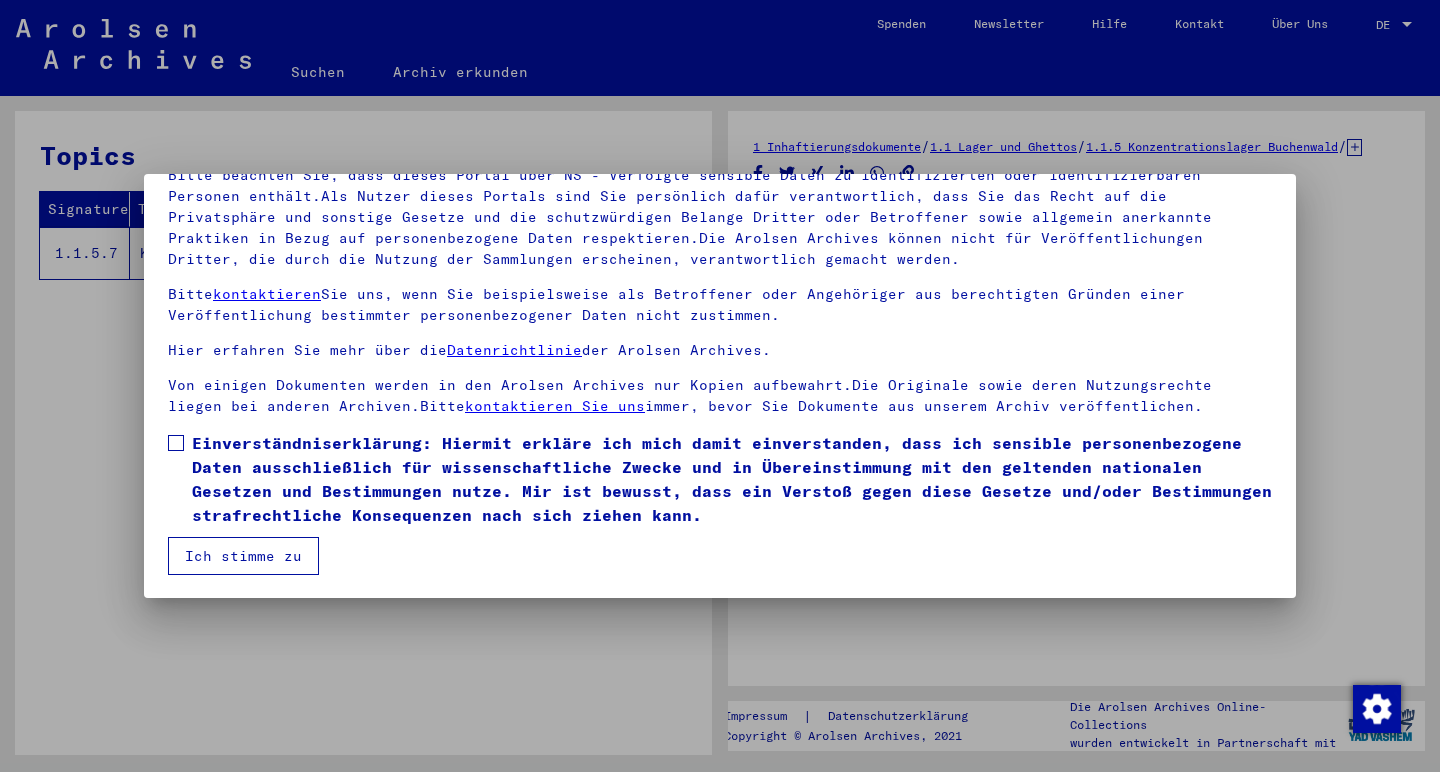 click at bounding box center [176, 443] 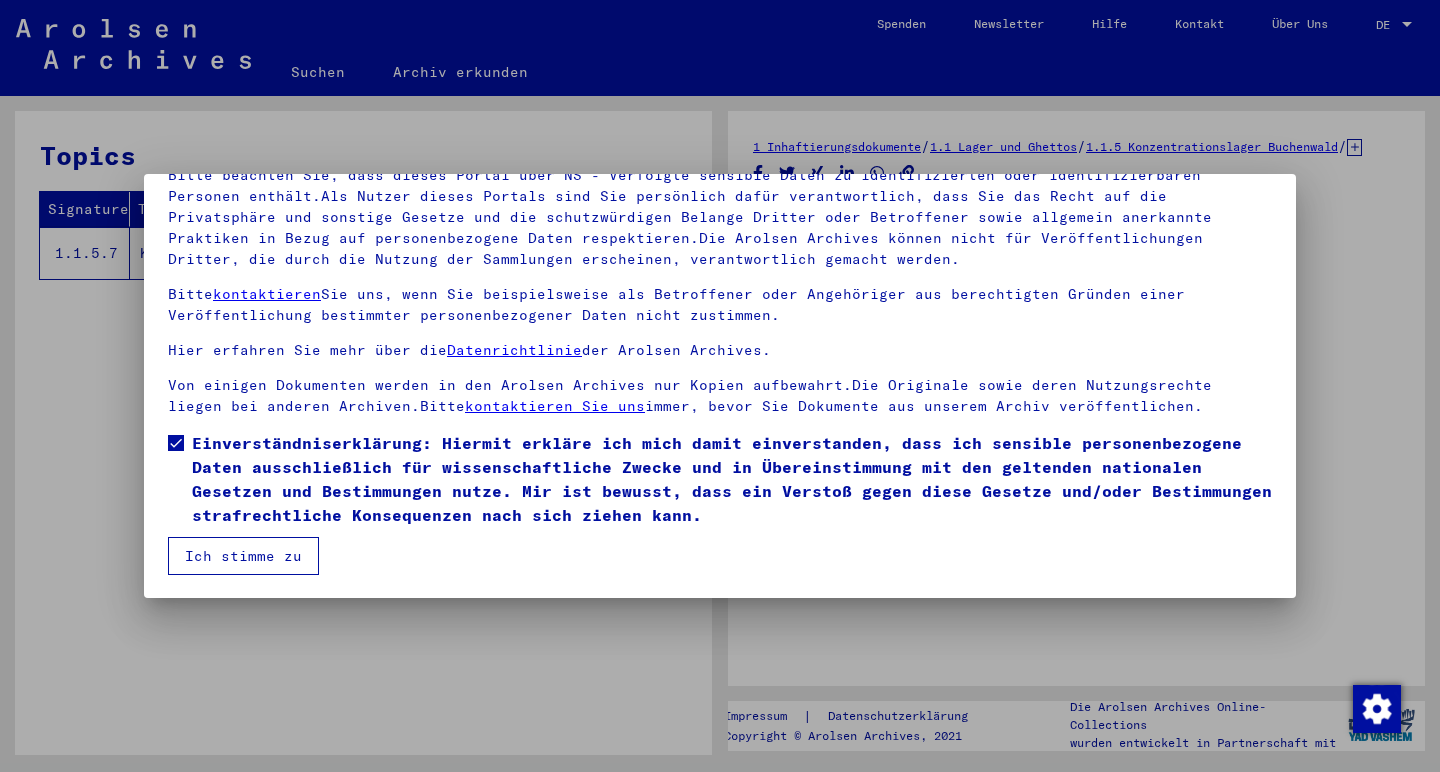 click on "Ich stimme zu" at bounding box center [243, 556] 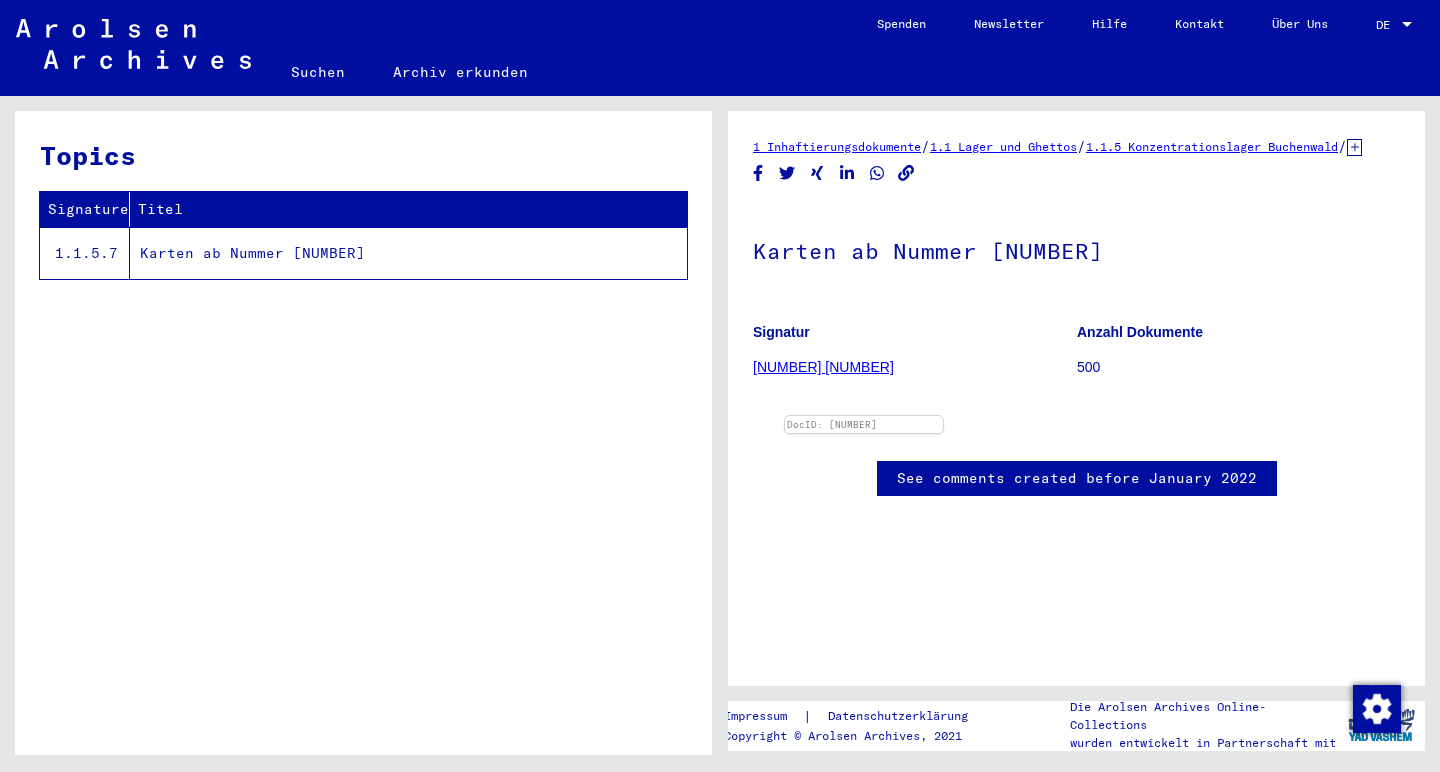 scroll, scrollTop: 59, scrollLeft: 0, axis: vertical 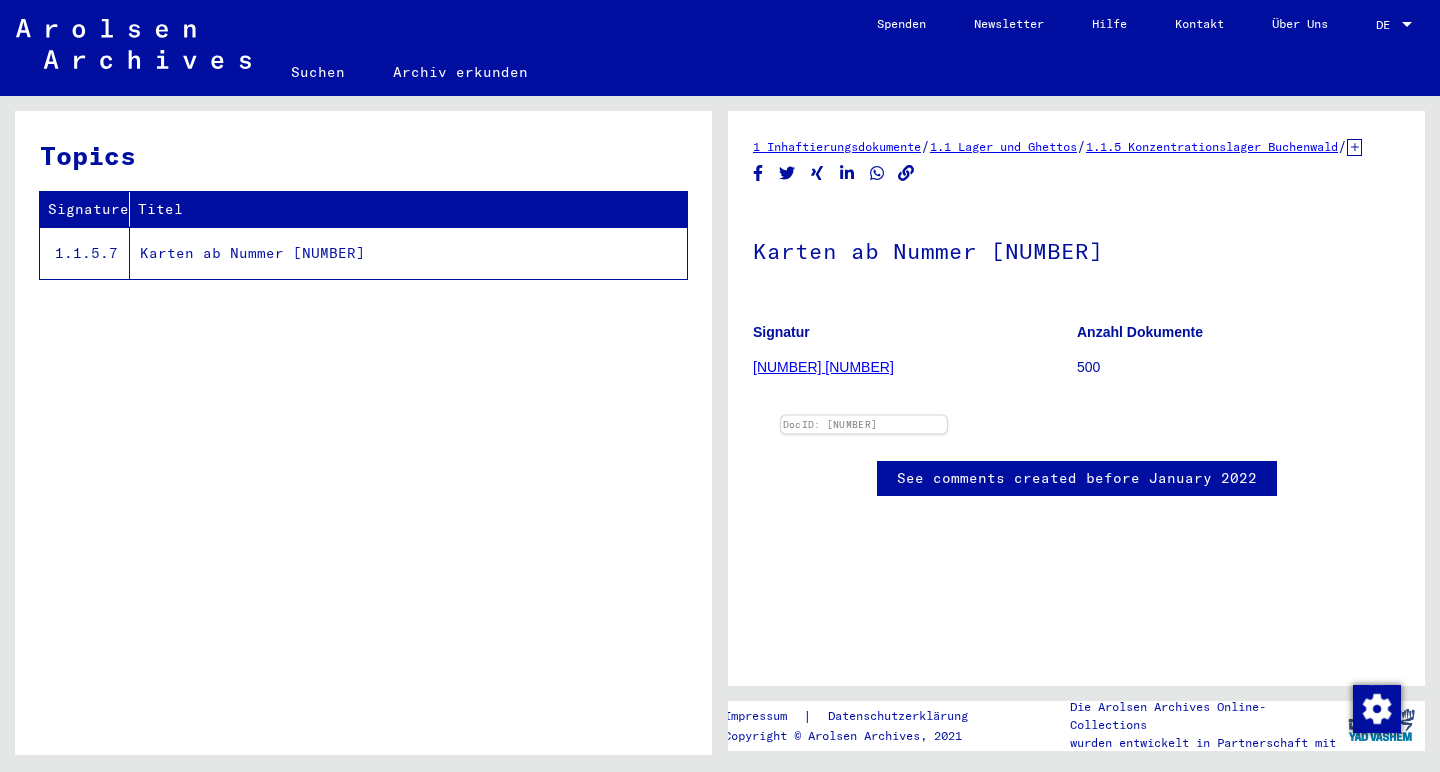 click at bounding box center [864, 416] 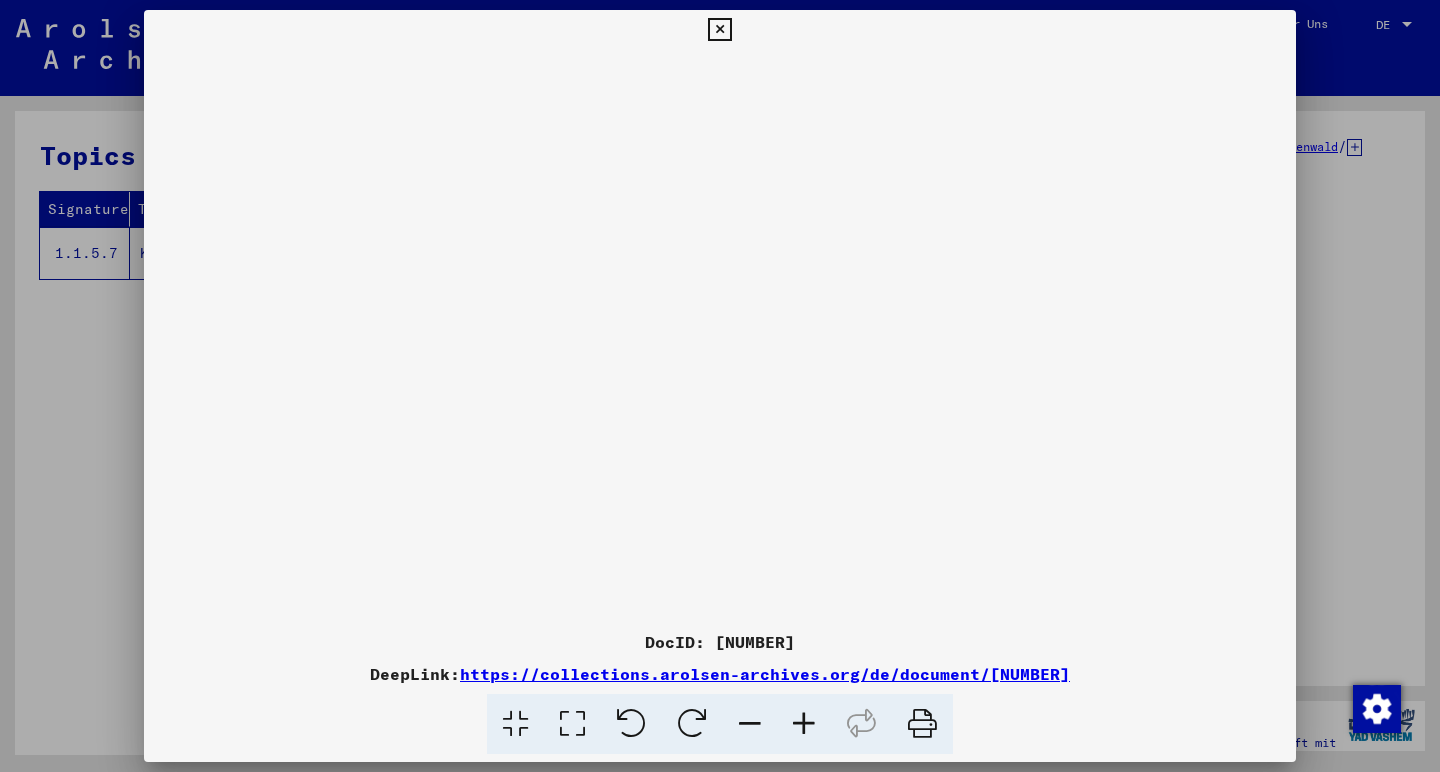 scroll, scrollTop: 0, scrollLeft: 0, axis: both 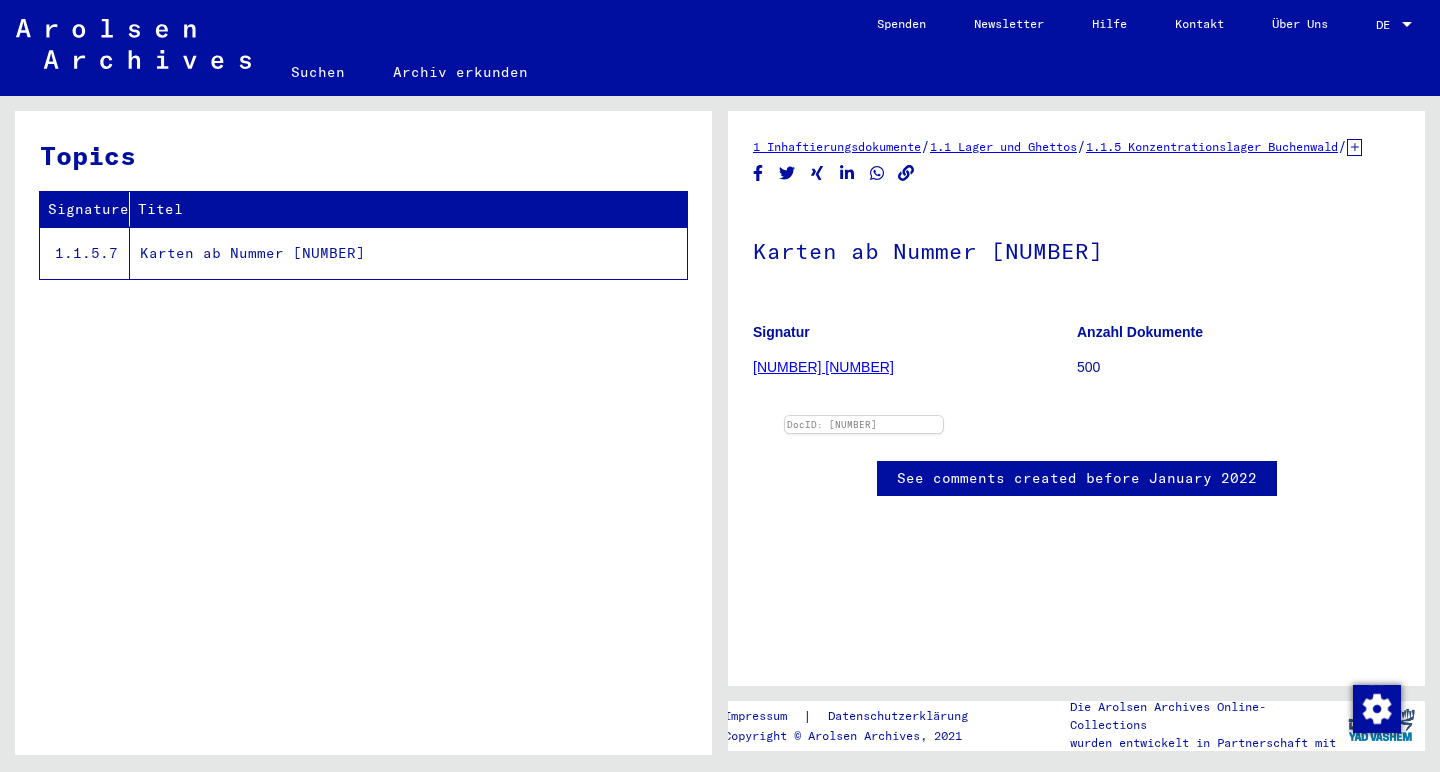 click on "[NUMBER] [NUMBER]" at bounding box center [823, 367] 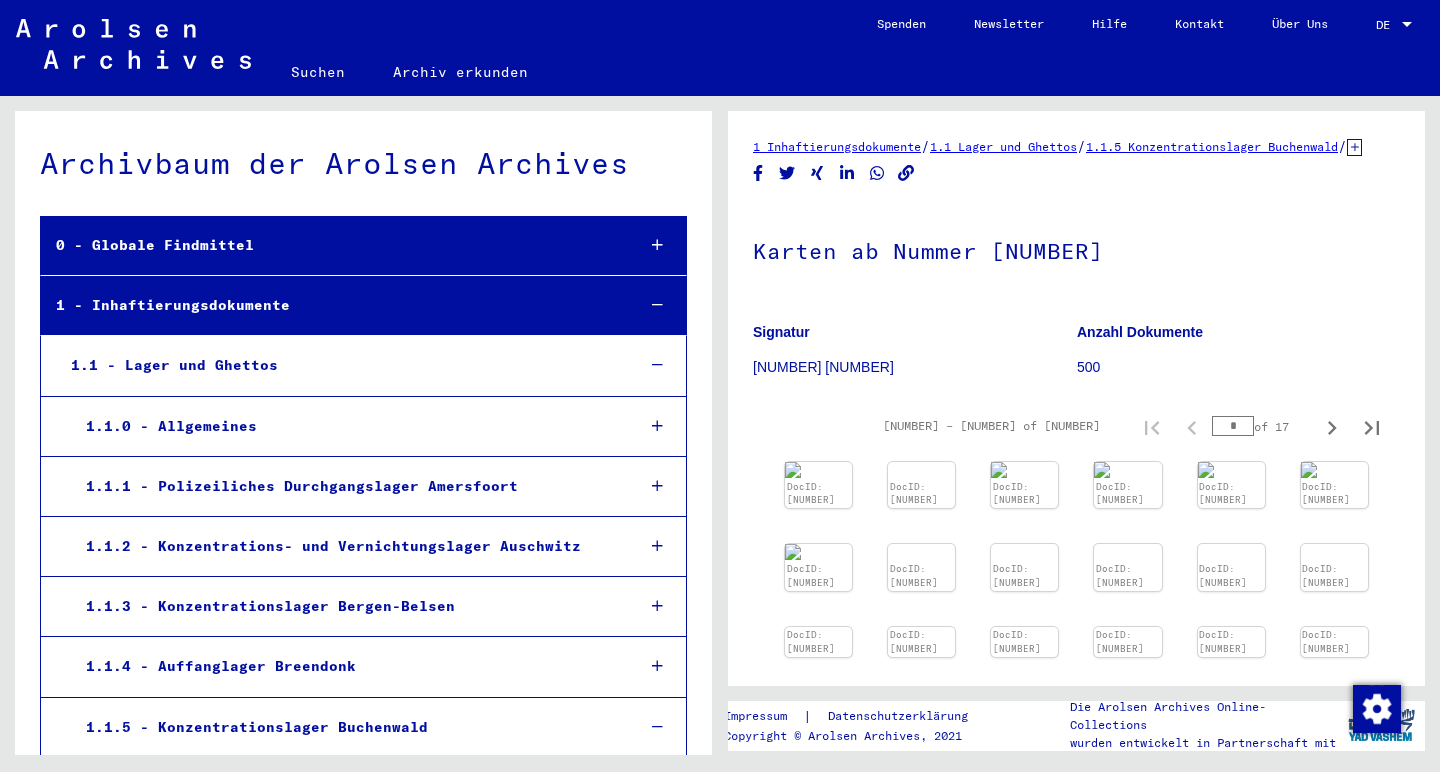 scroll, scrollTop: 20717, scrollLeft: 0, axis: vertical 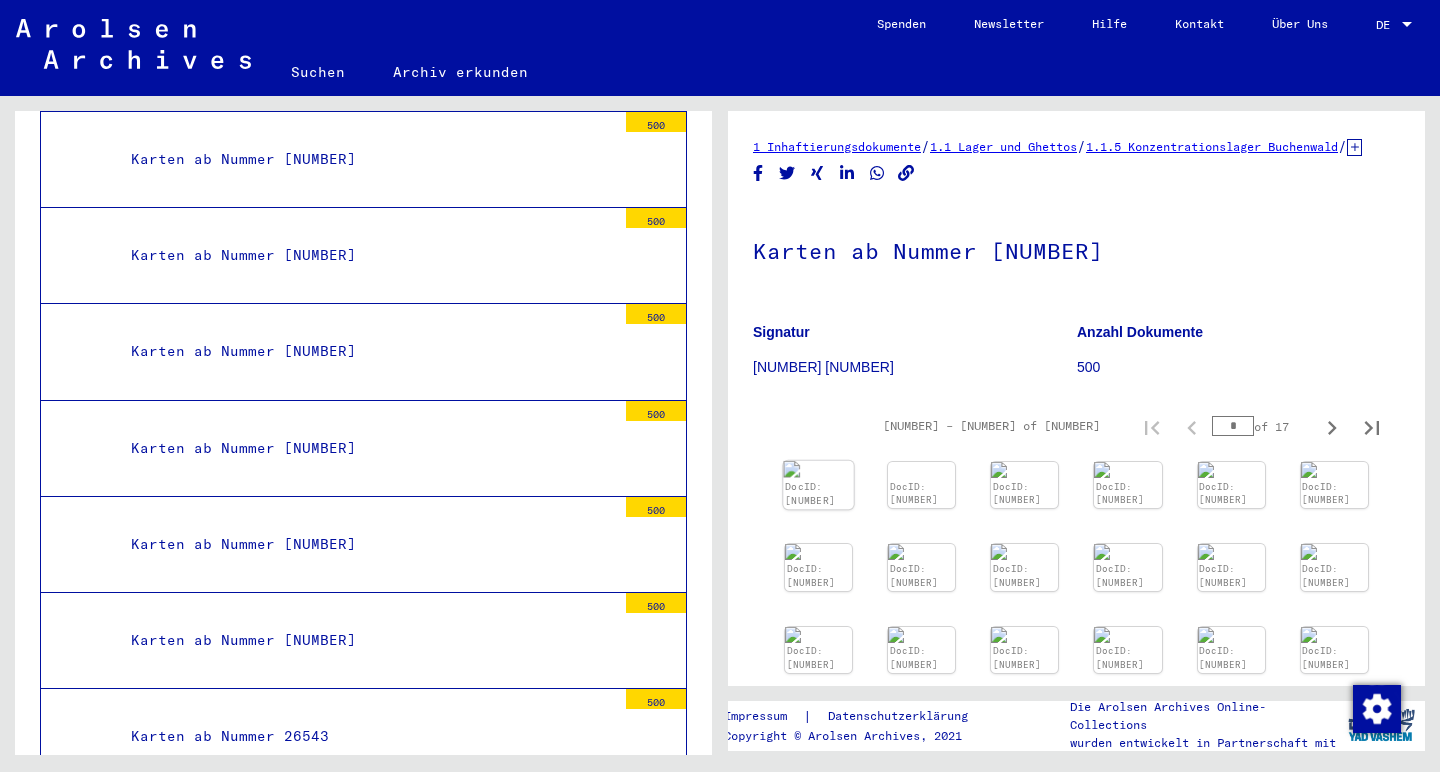 click at bounding box center (818, 469) 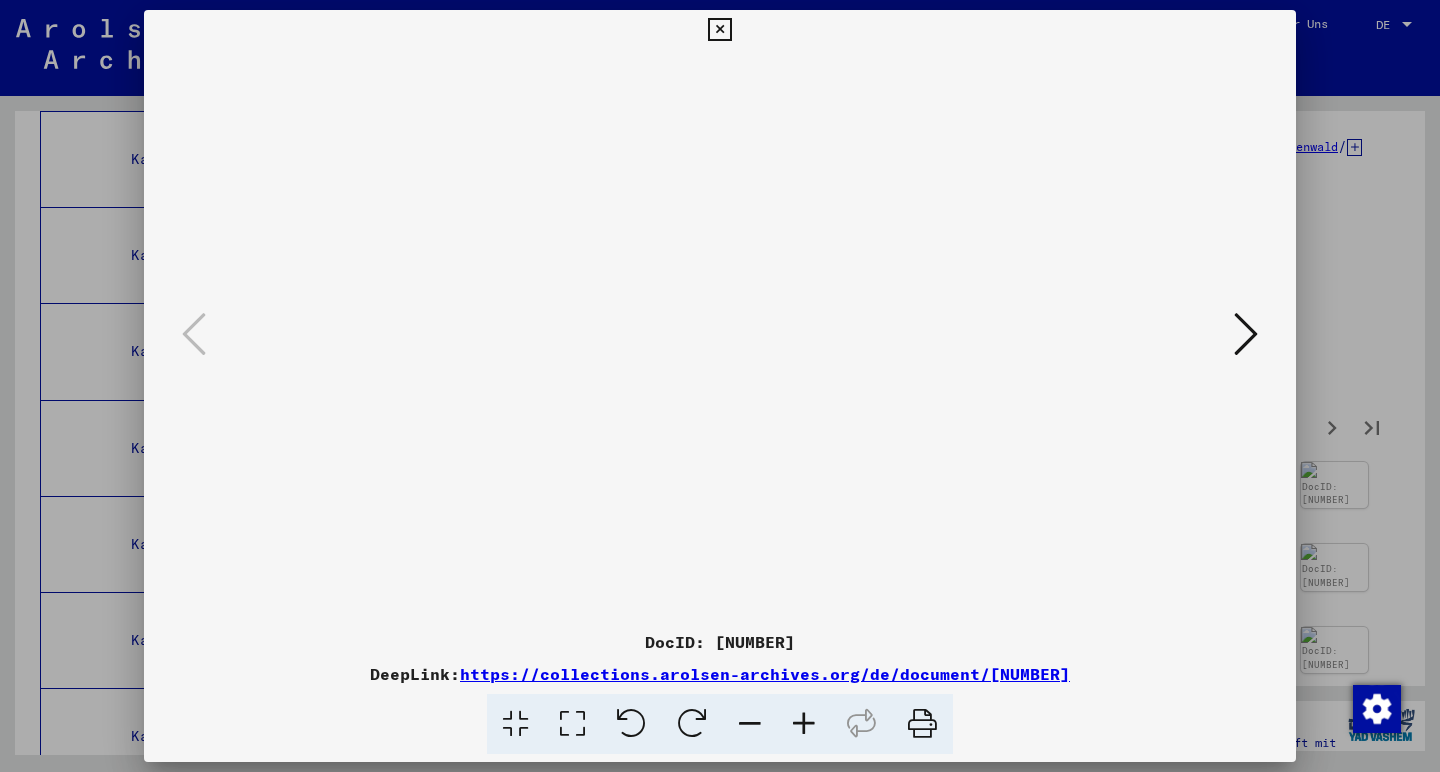 click at bounding box center [1246, 334] 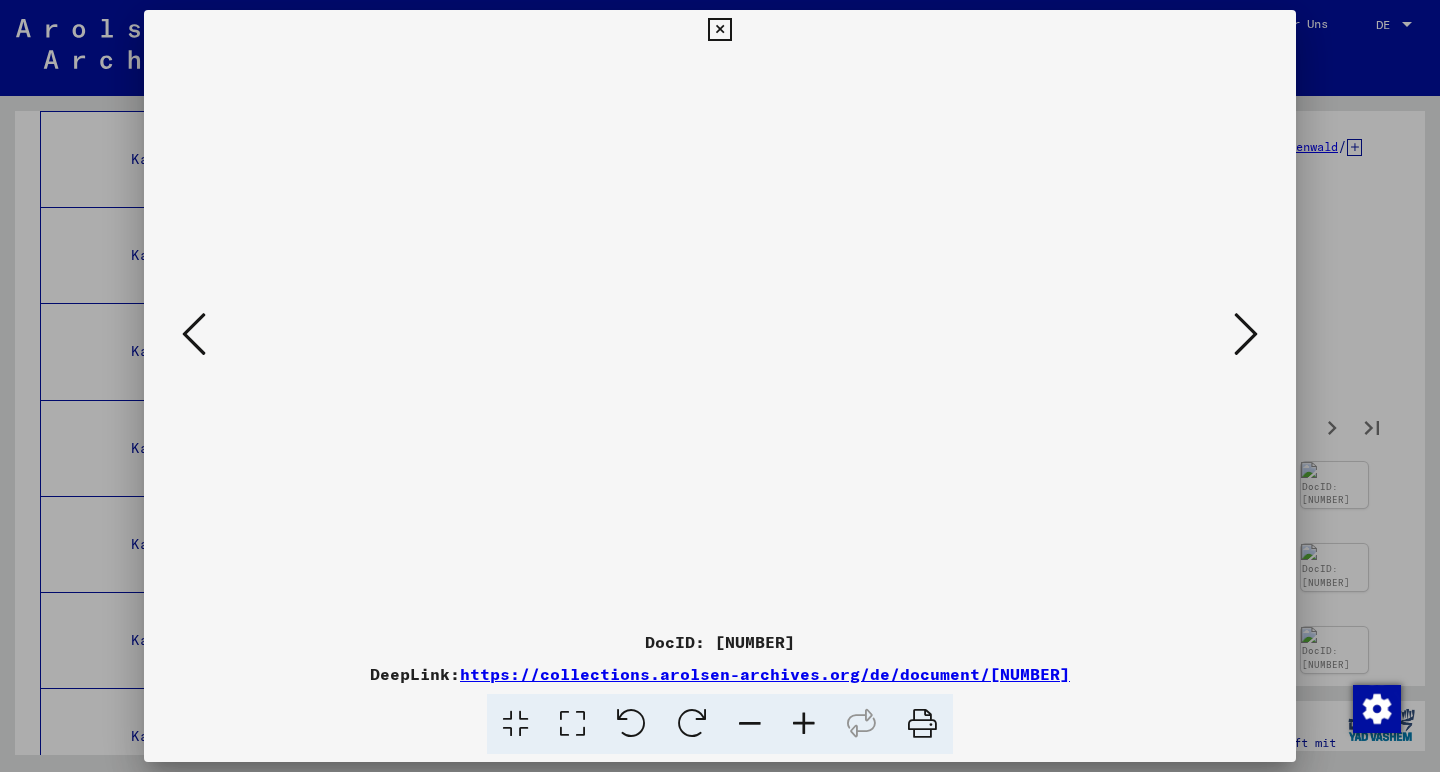 click at bounding box center (1246, 334) 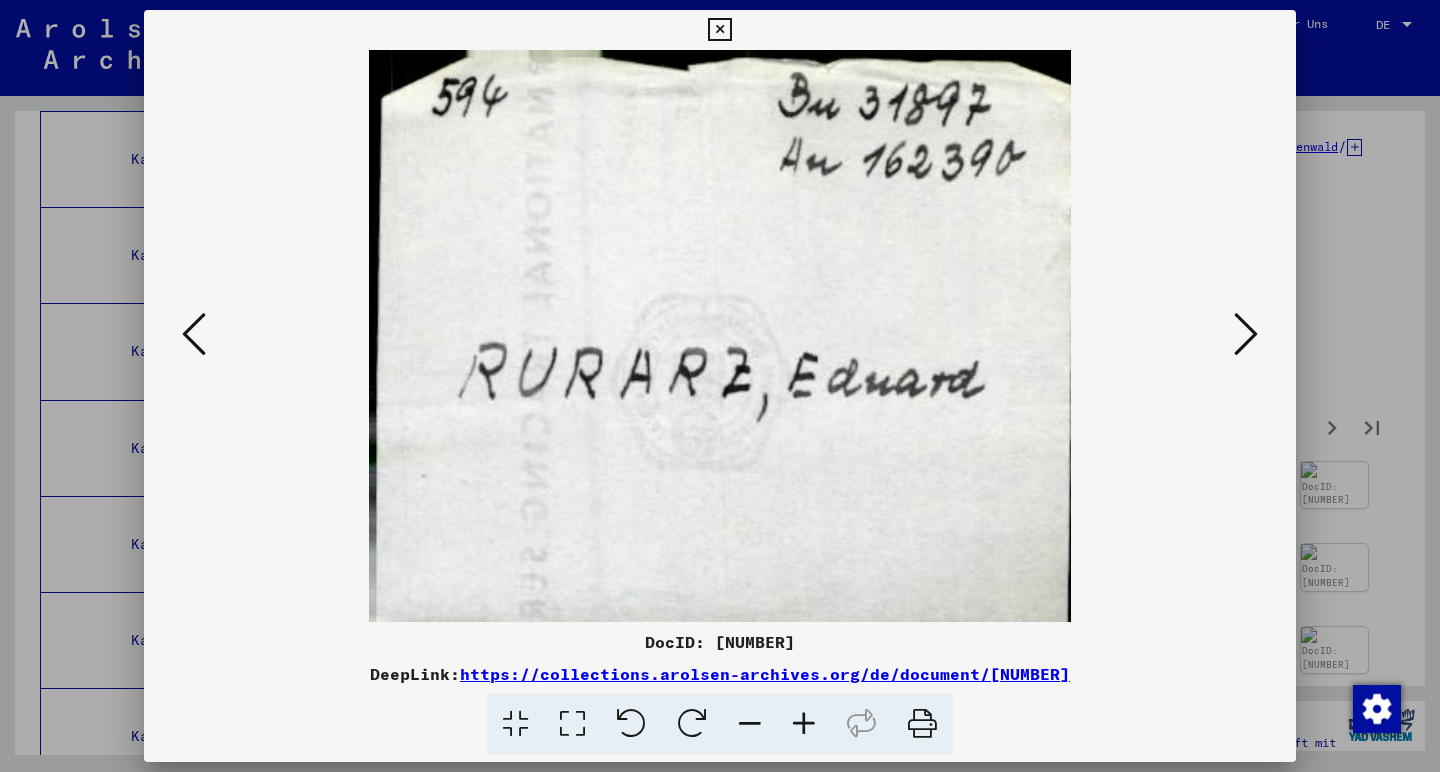 click at bounding box center (1246, 334) 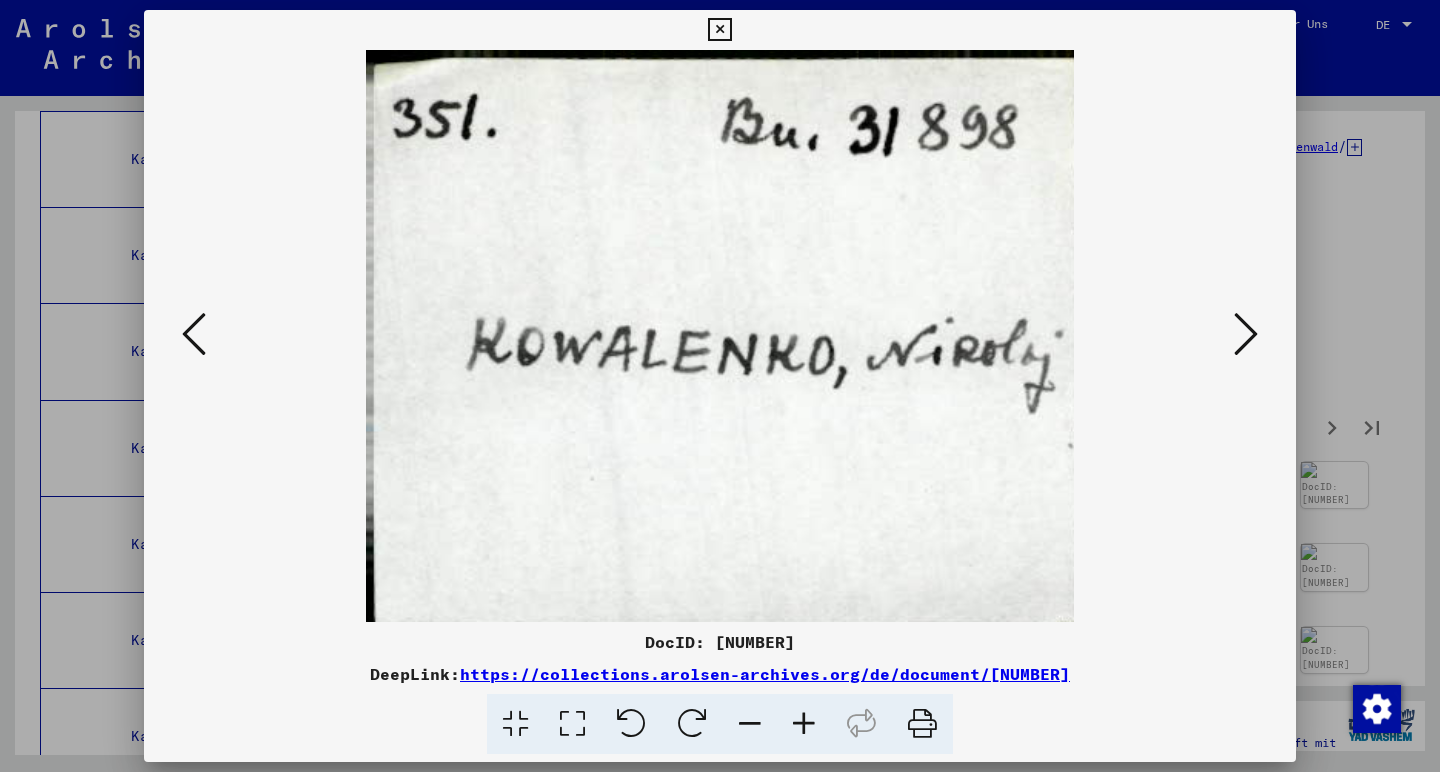 click at bounding box center [1246, 334] 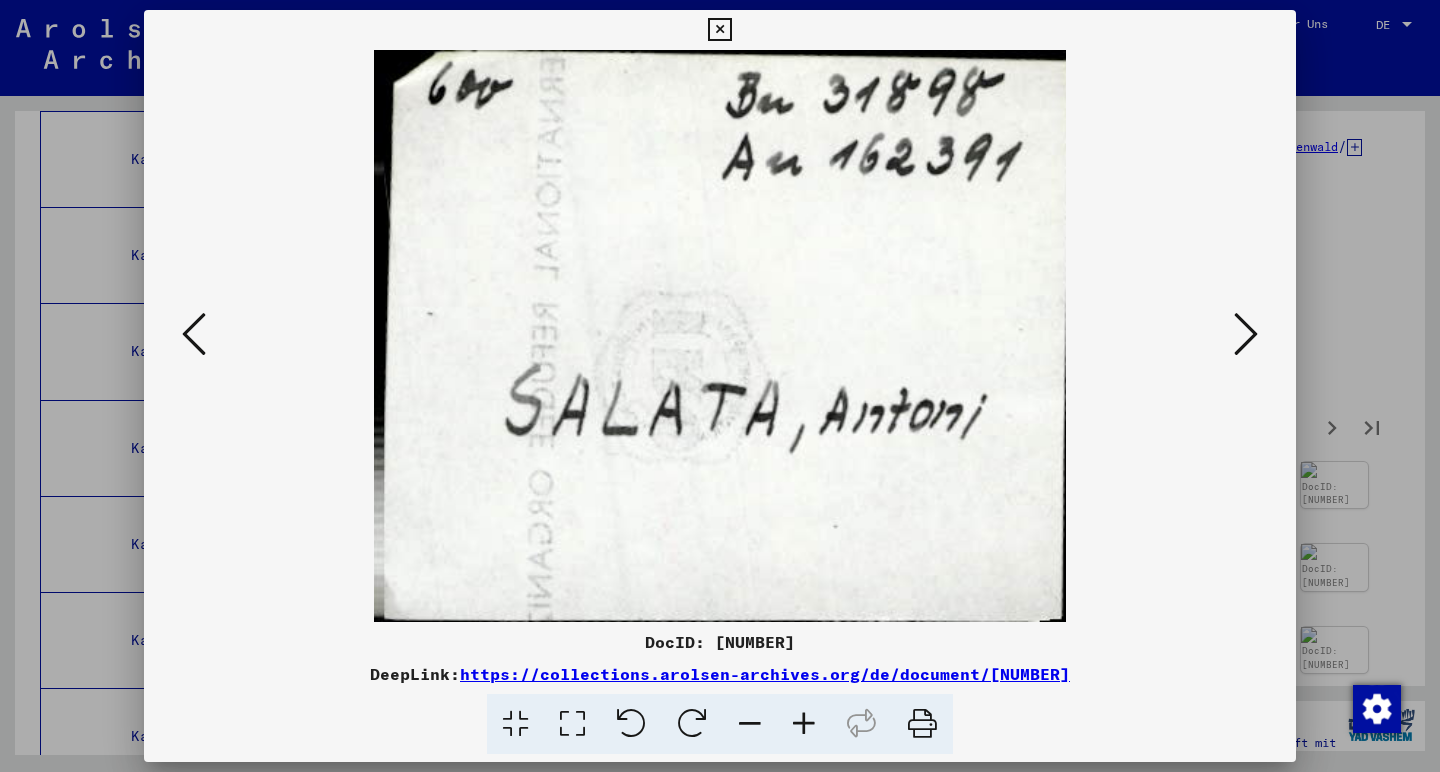 click at bounding box center (1246, 334) 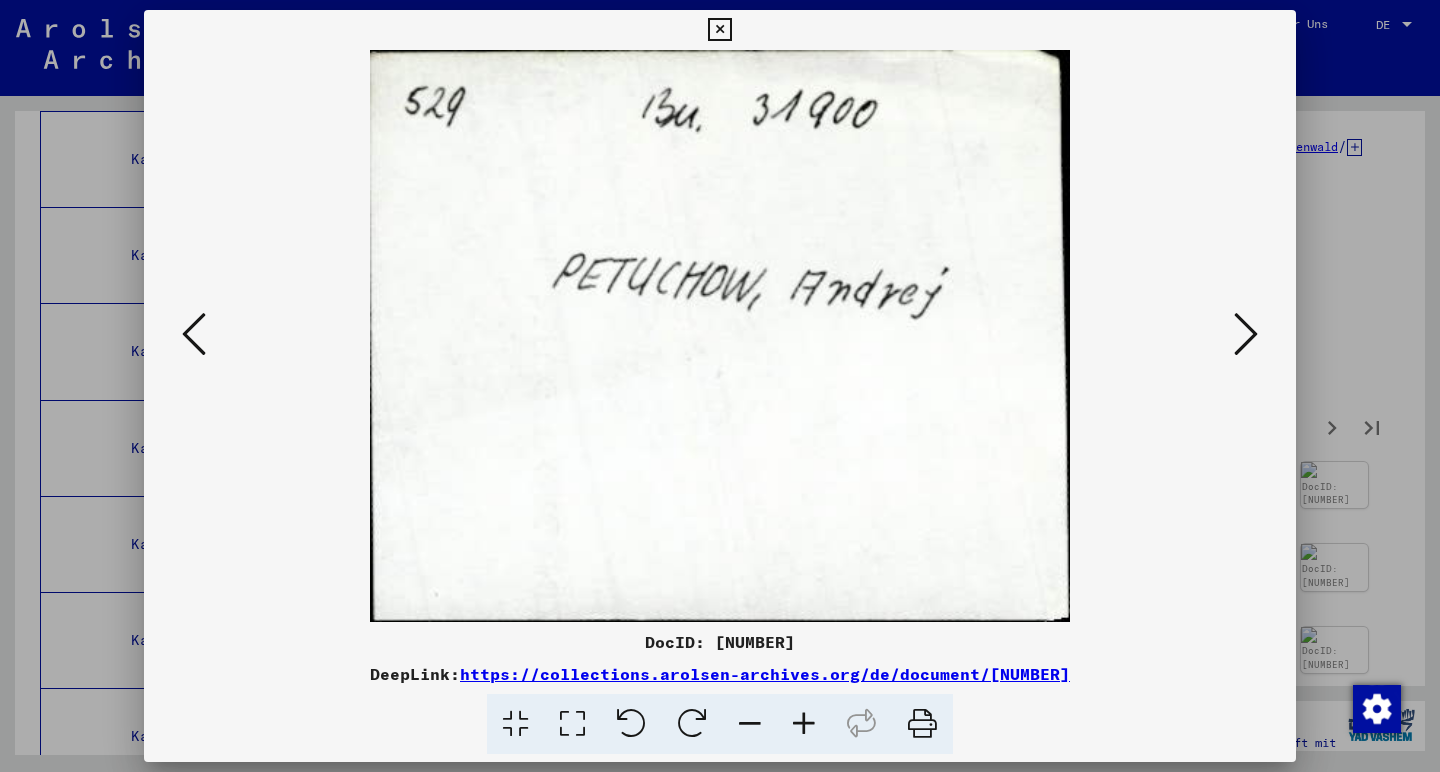 click at bounding box center (1246, 334) 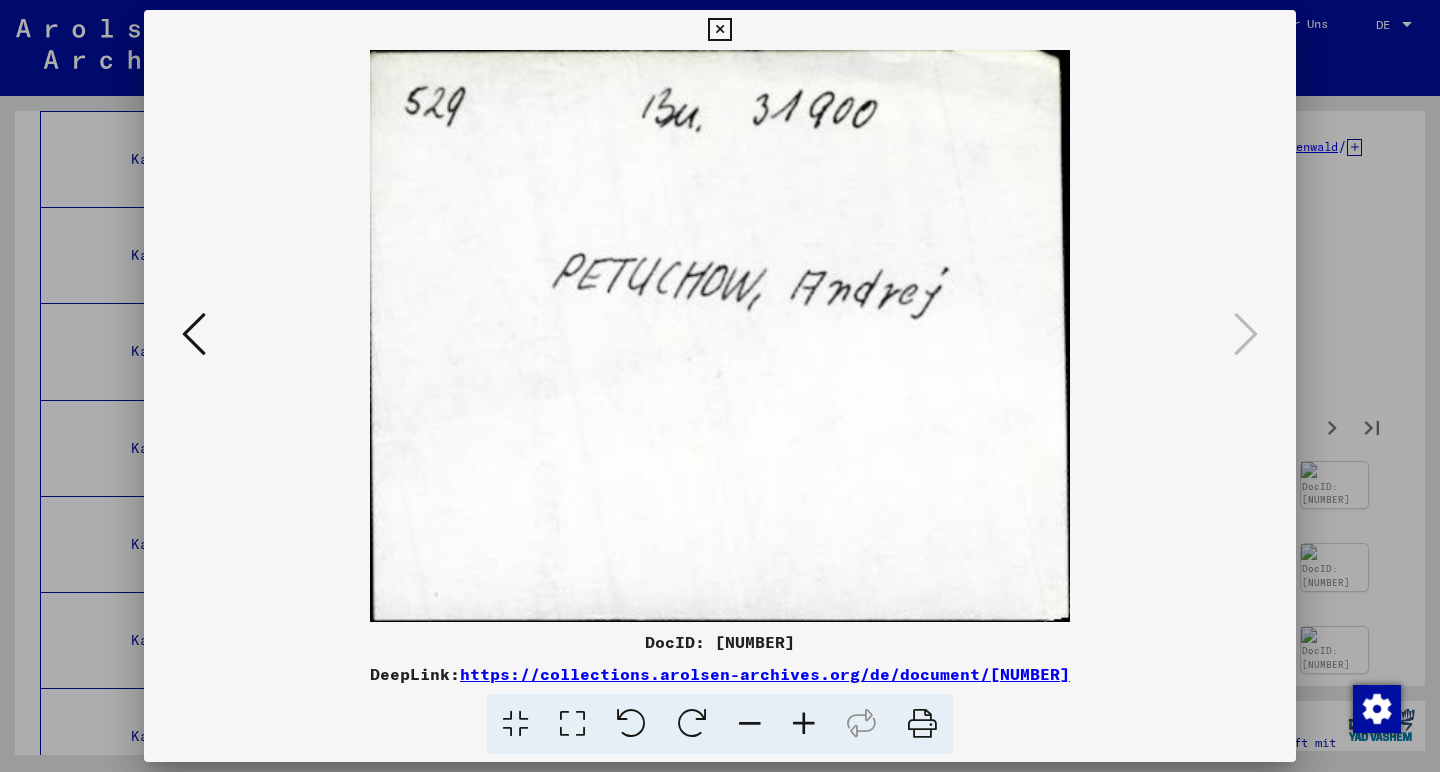 click at bounding box center (719, 30) 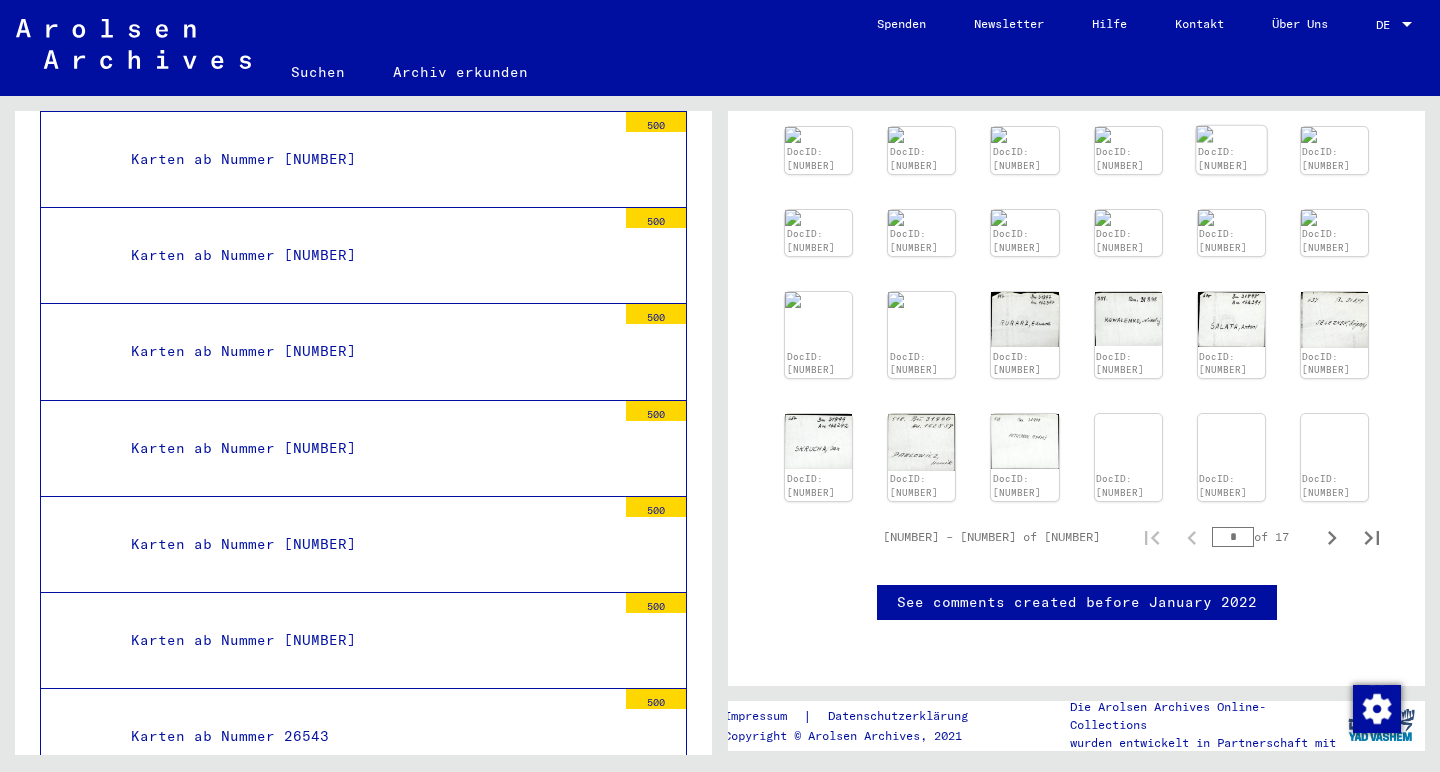 scroll, scrollTop: 567, scrollLeft: 0, axis: vertical 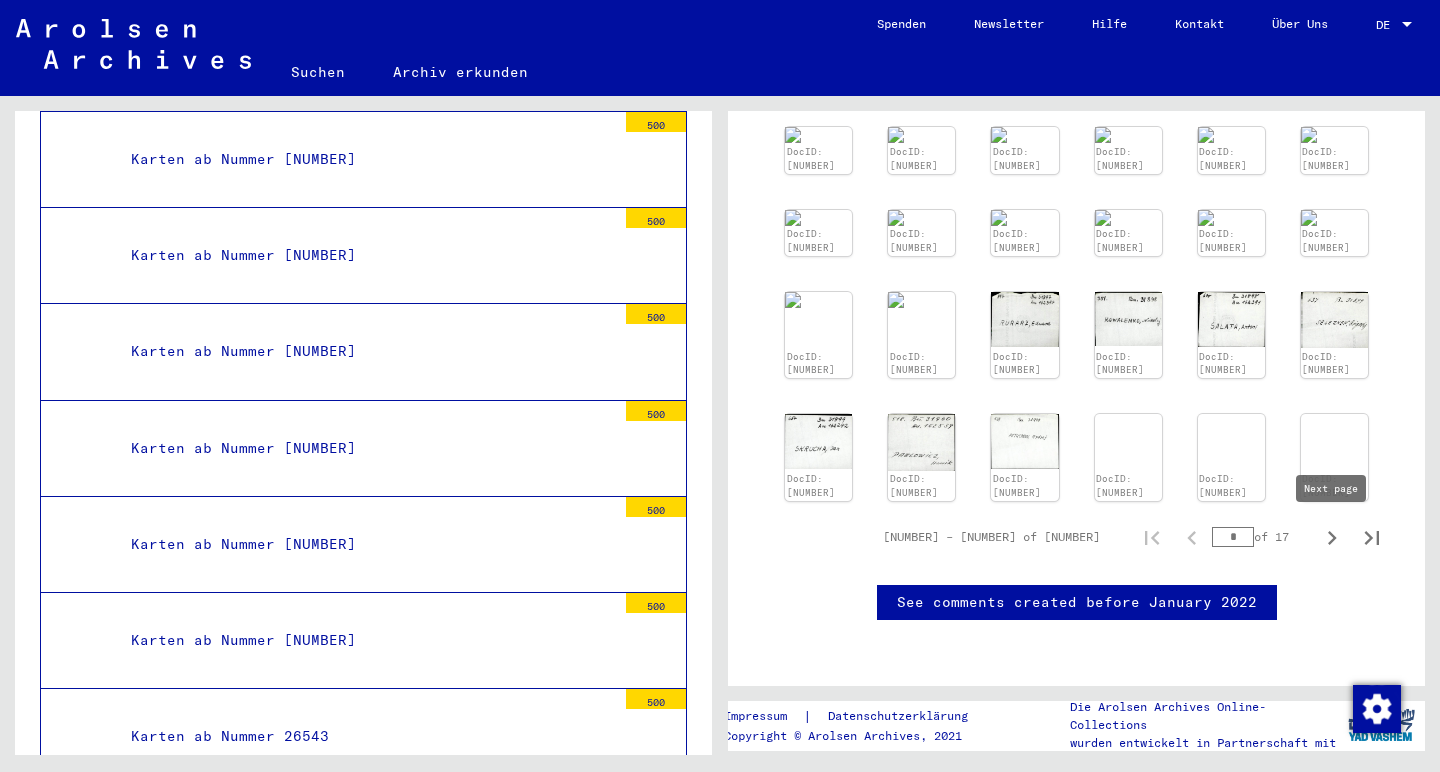 click at bounding box center (1332, 538) 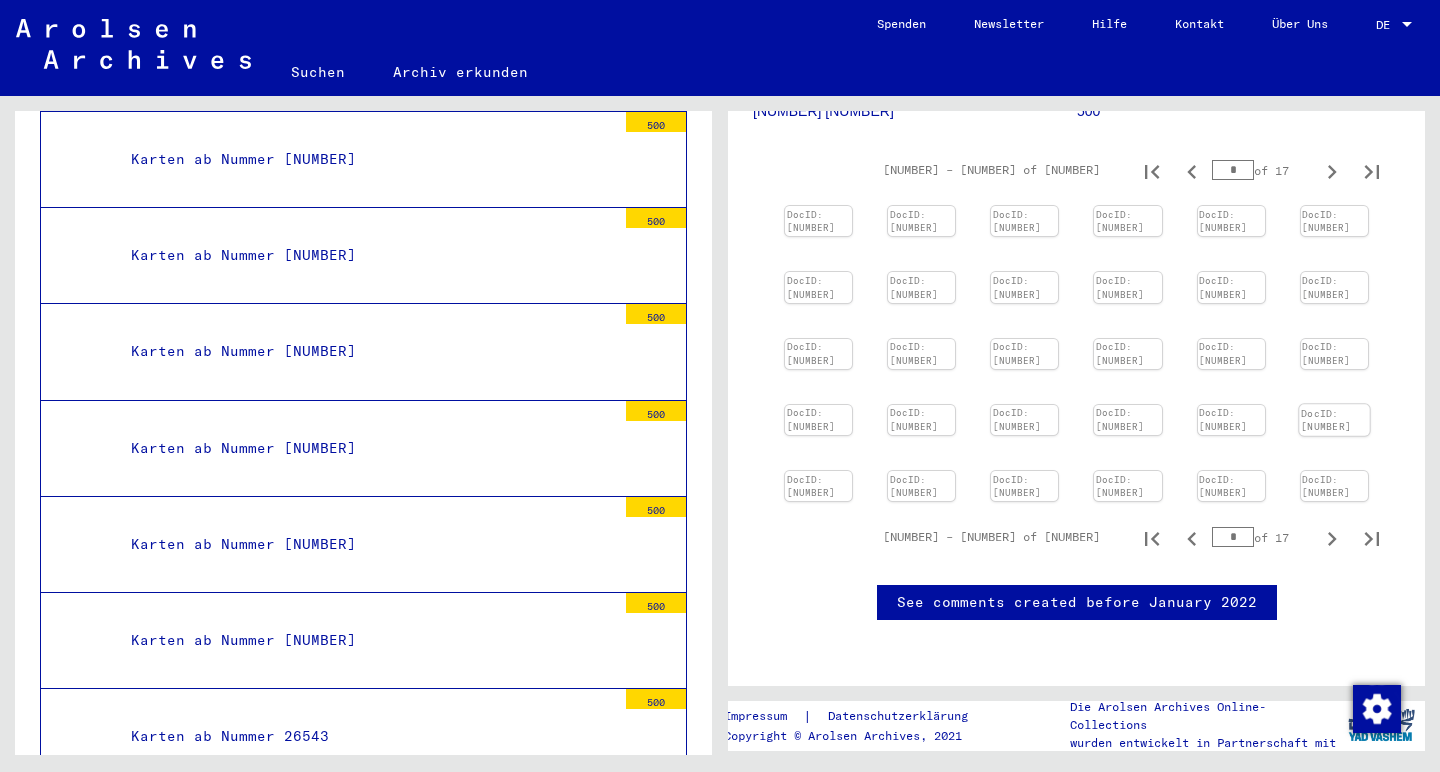 scroll, scrollTop: 260, scrollLeft: 0, axis: vertical 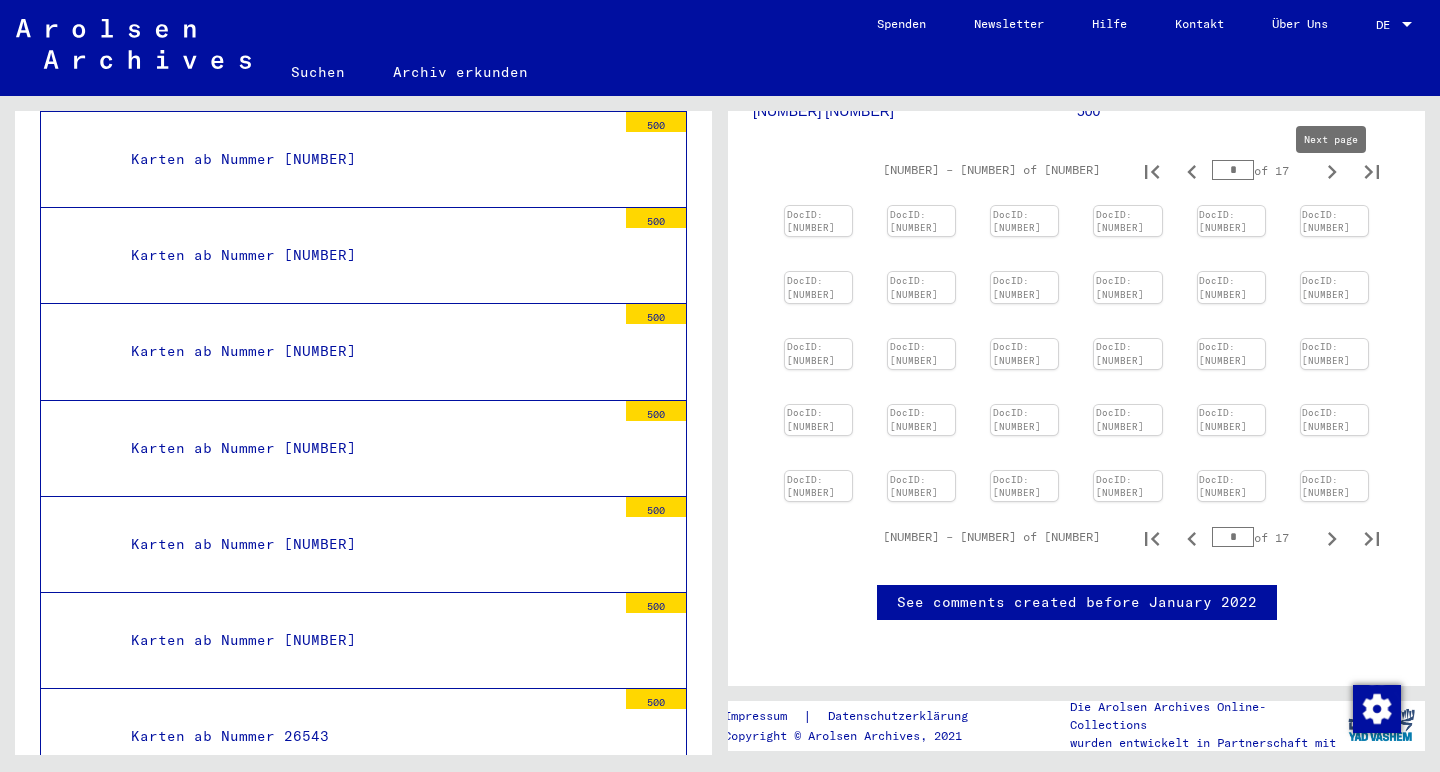 click at bounding box center [1332, 172] 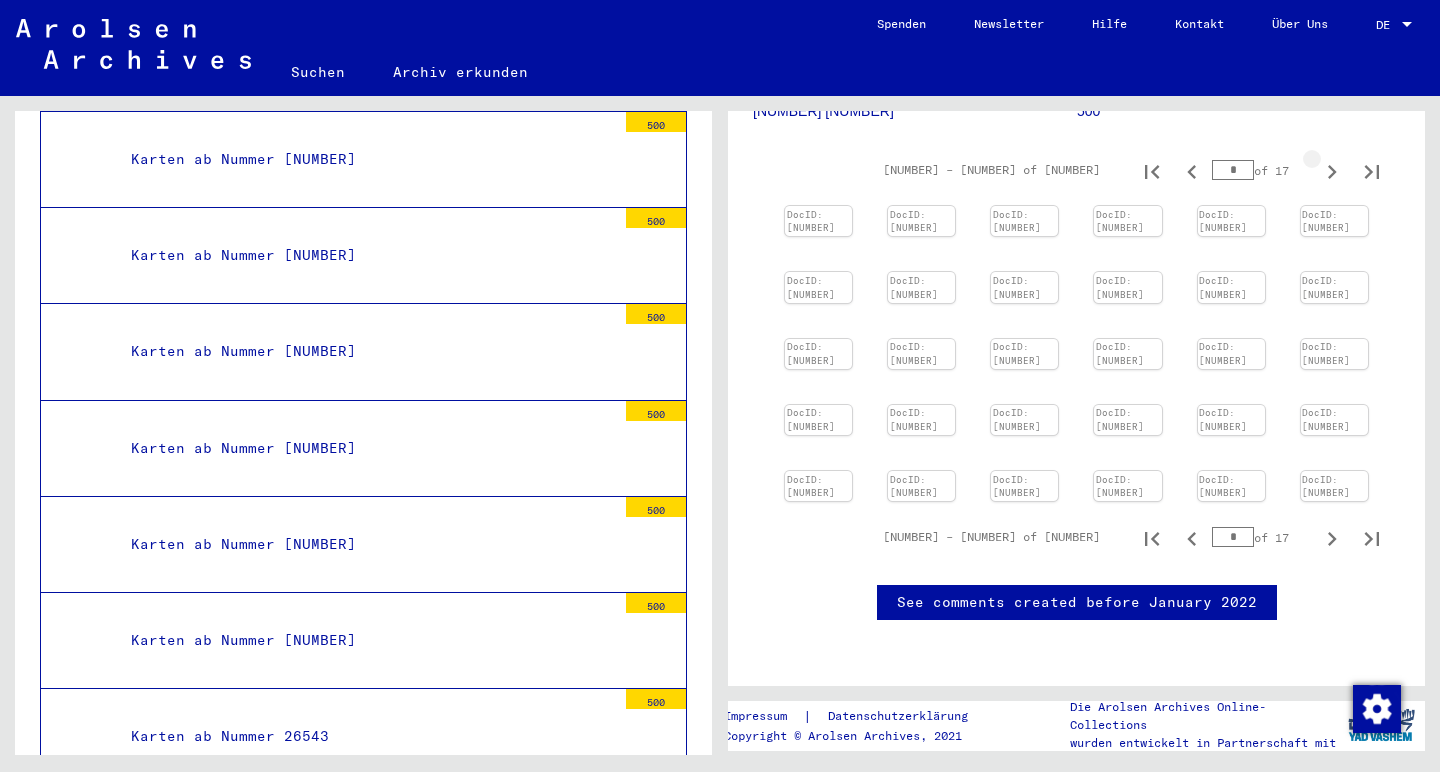 click at bounding box center [1332, 172] 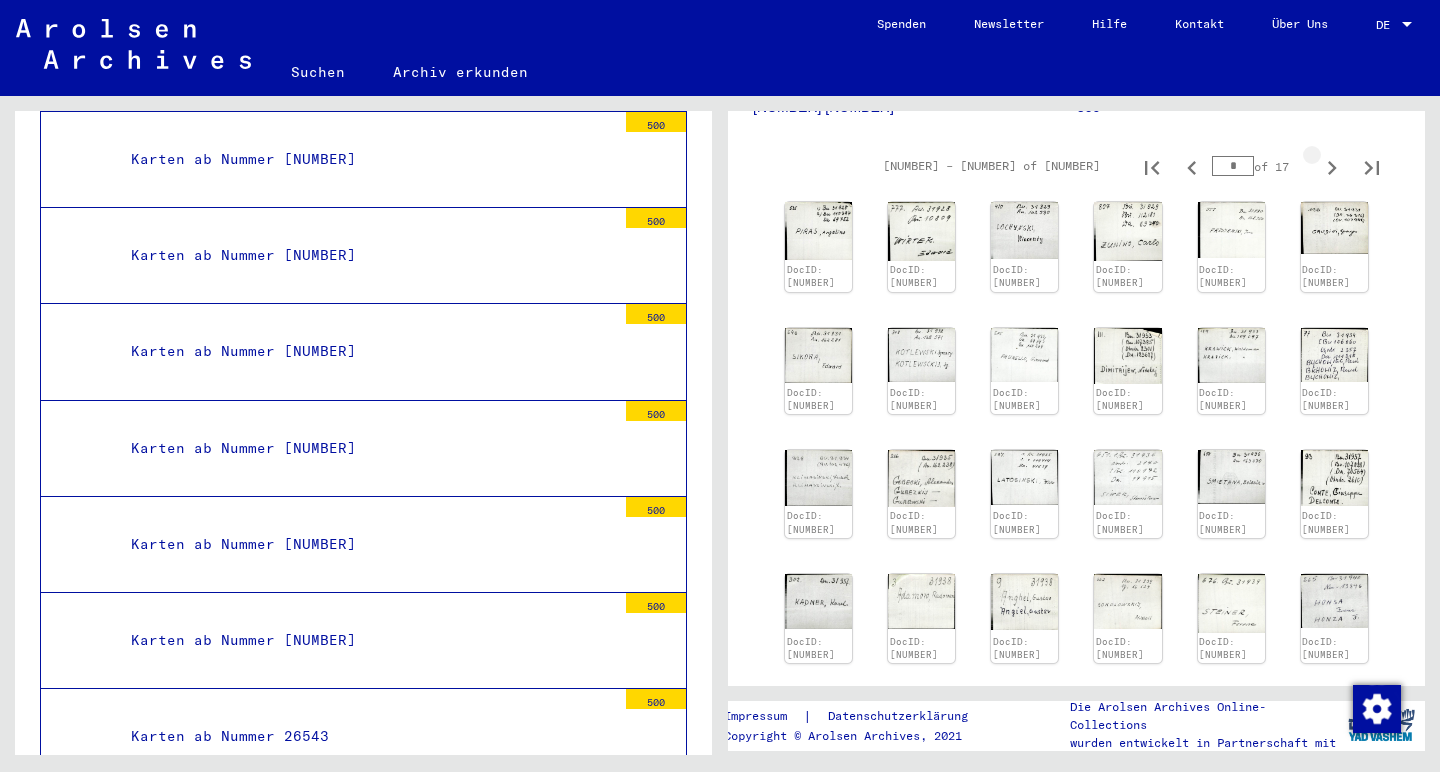 click at bounding box center [1332, 168] 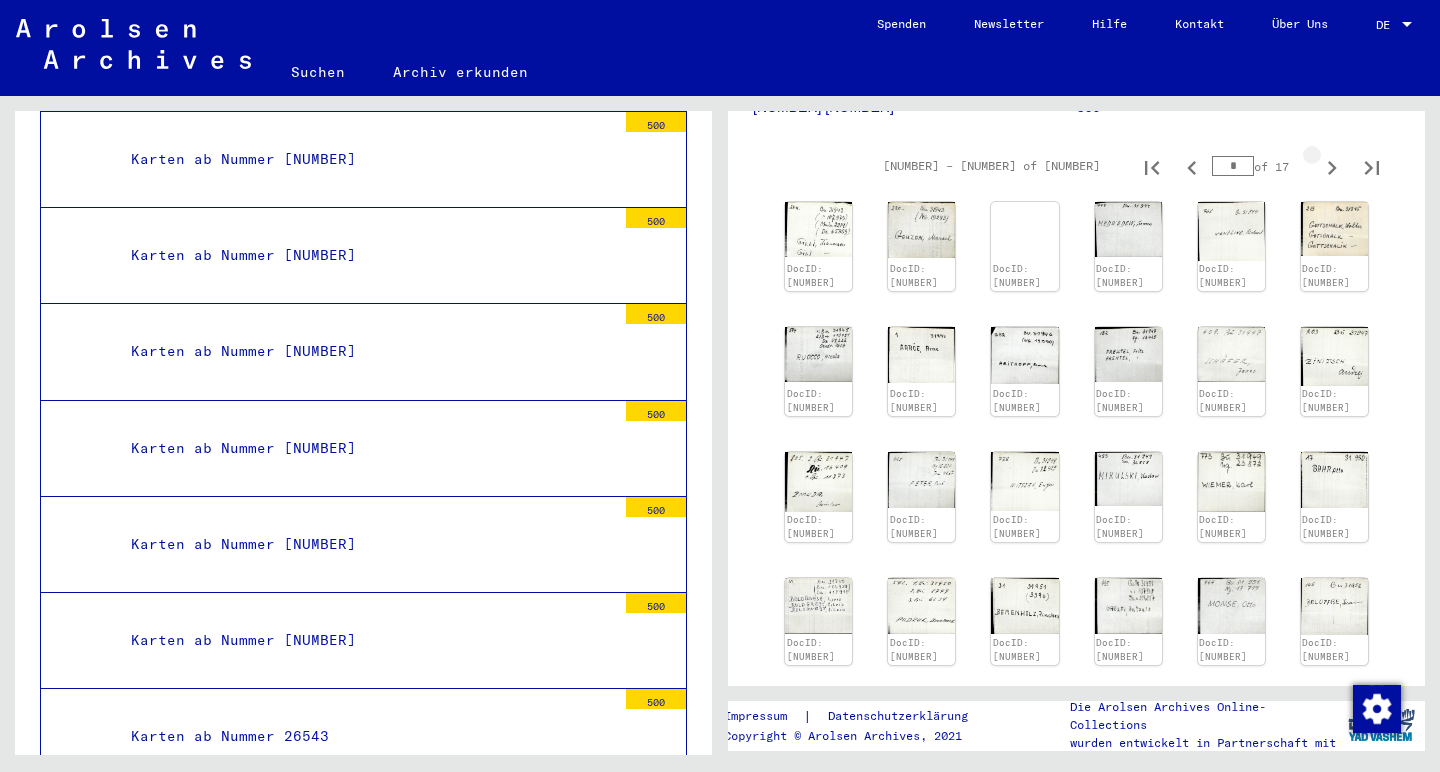 click at bounding box center [1332, 168] 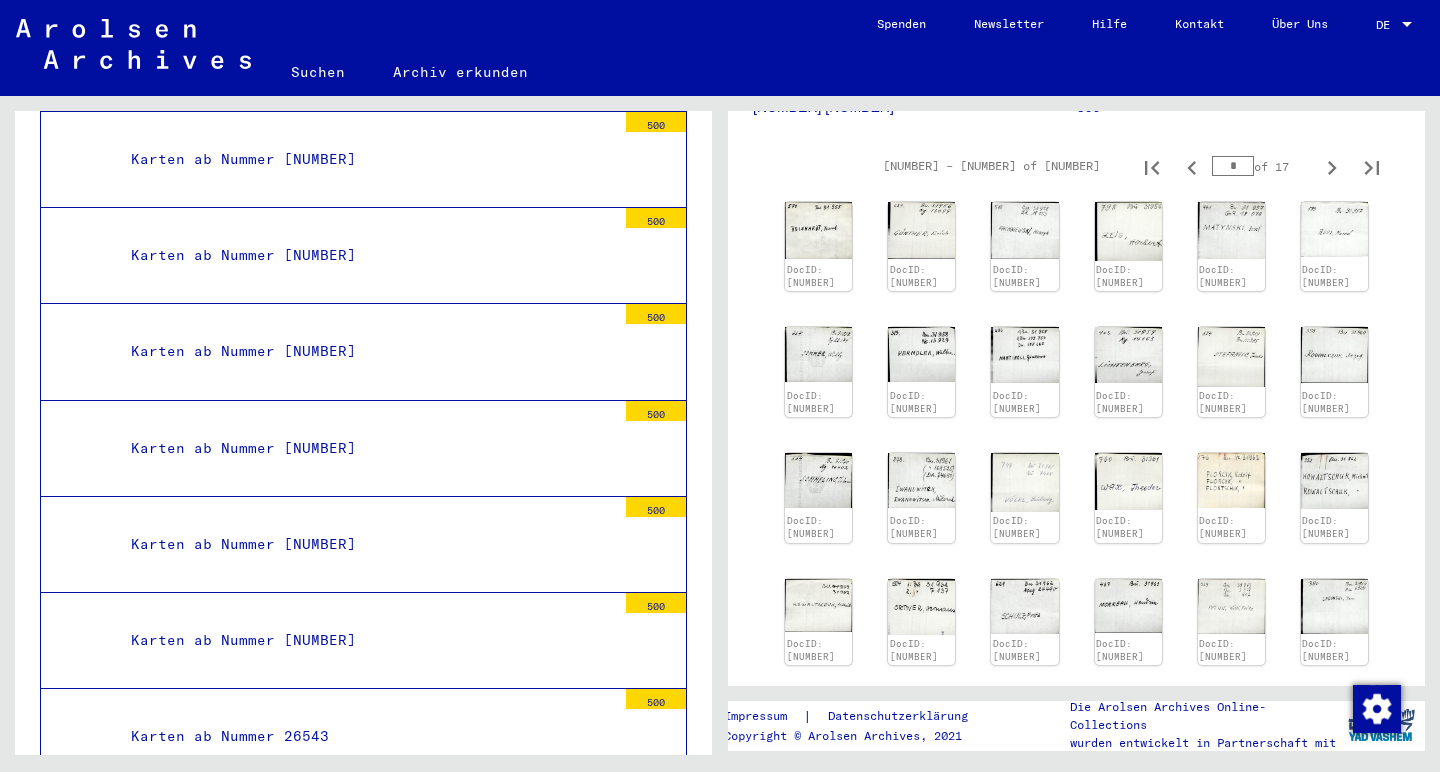 click at bounding box center [1332, 168] 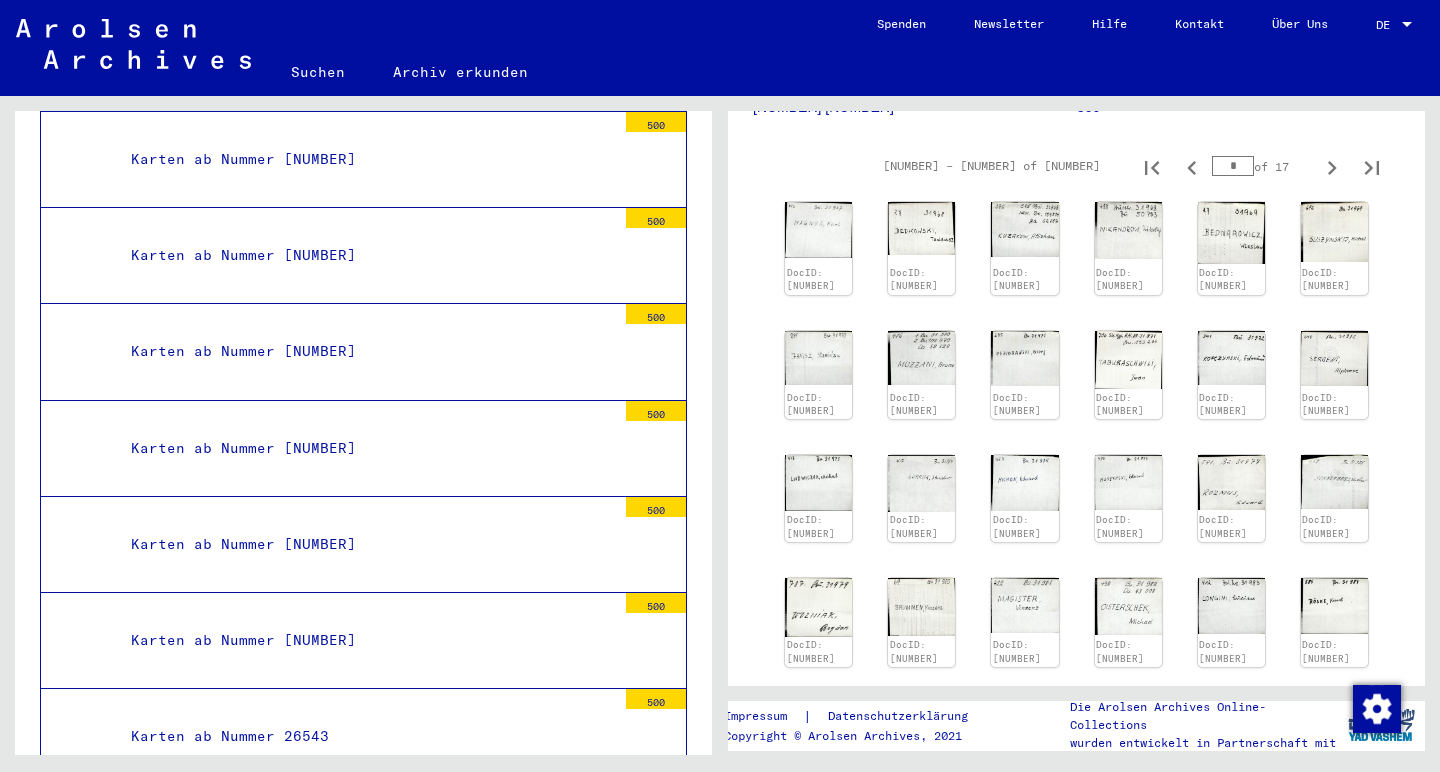 click at bounding box center (1332, 168) 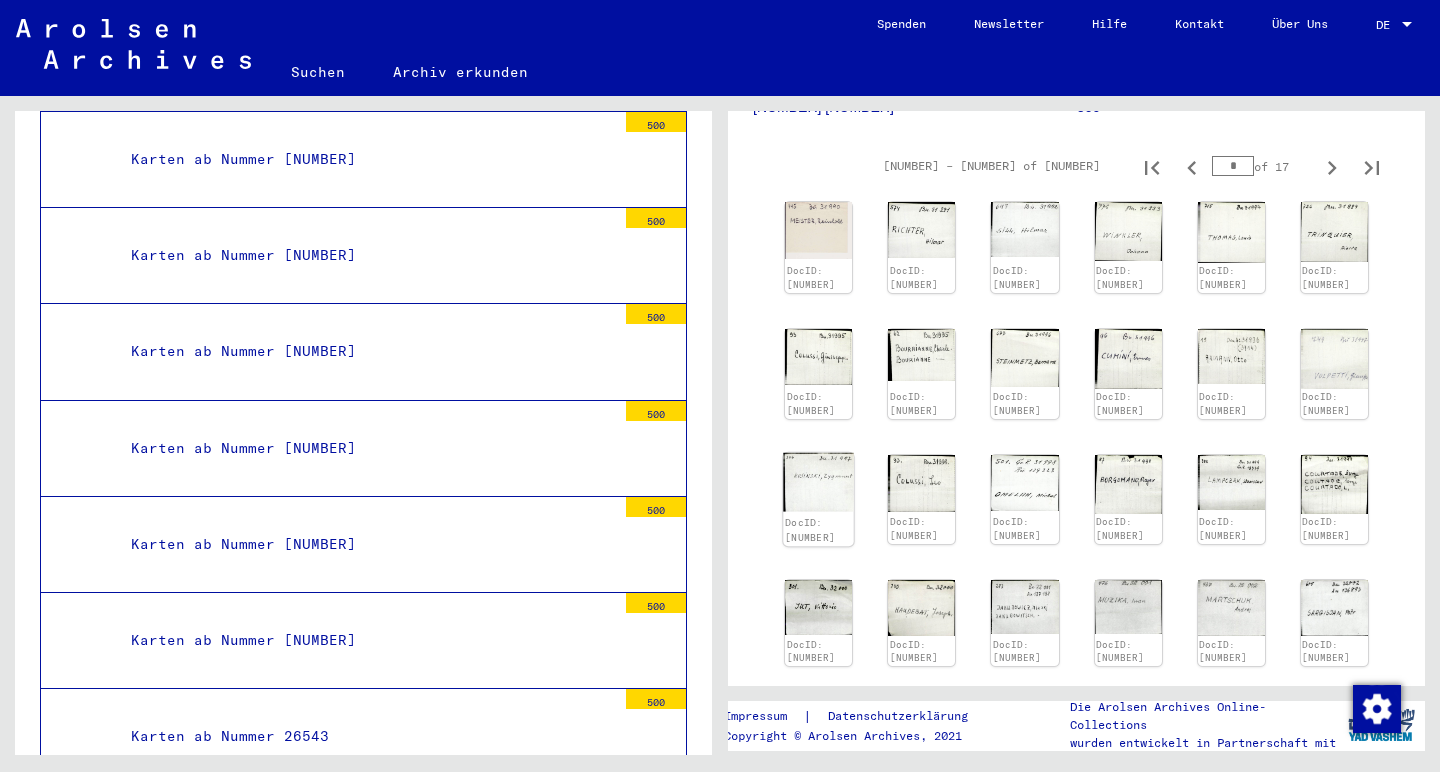 click on "DocID: [NUMBER]" at bounding box center (810, 530) 